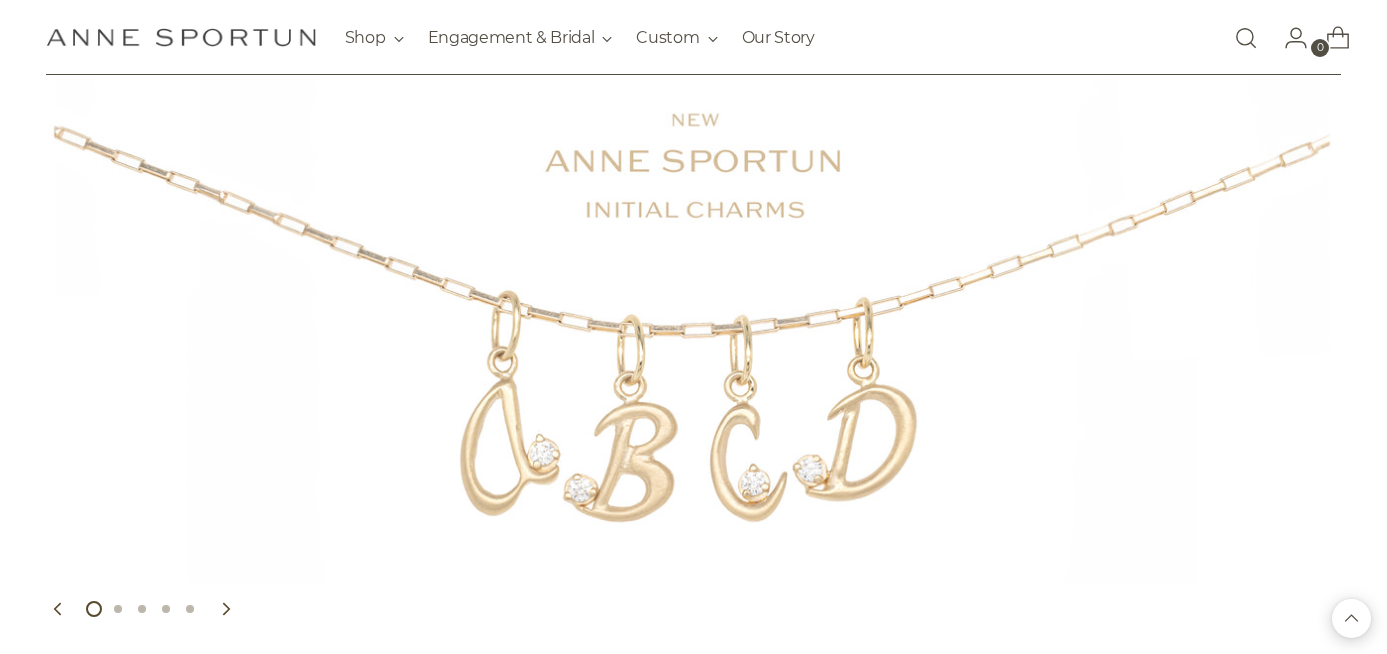 scroll, scrollTop: 0, scrollLeft: 0, axis: both 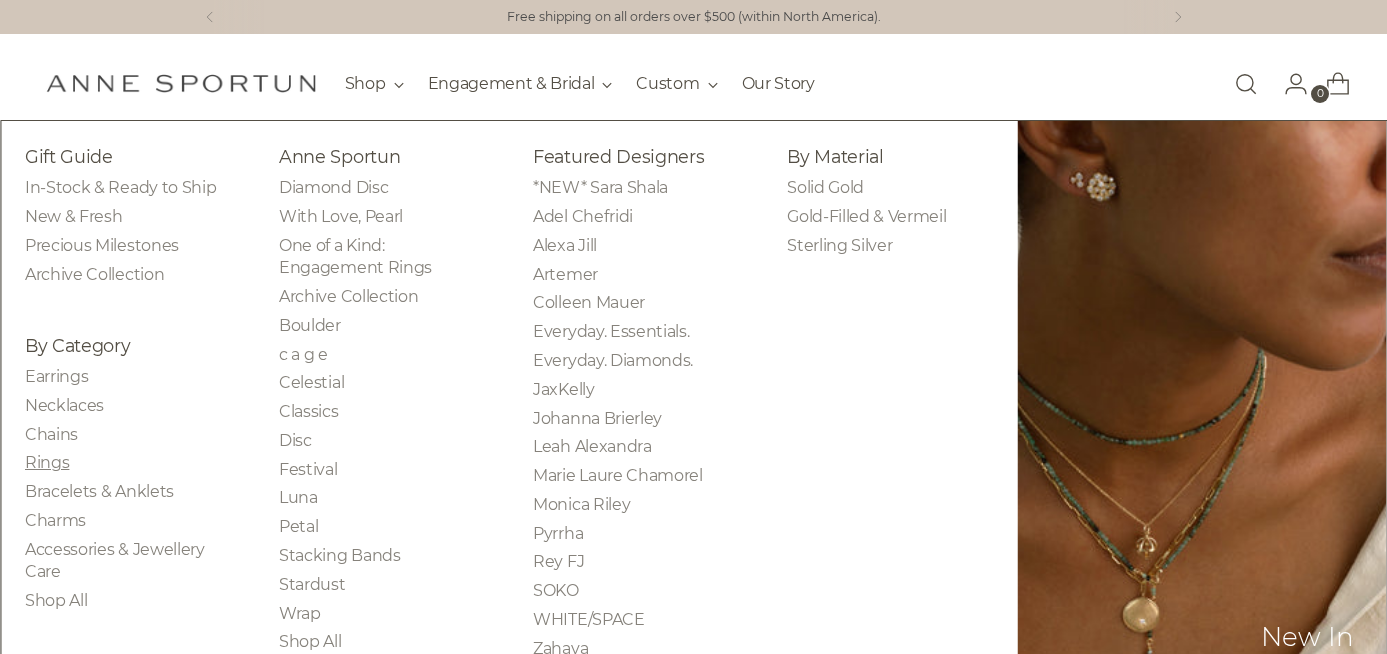 click on "Rings" at bounding box center [47, 462] 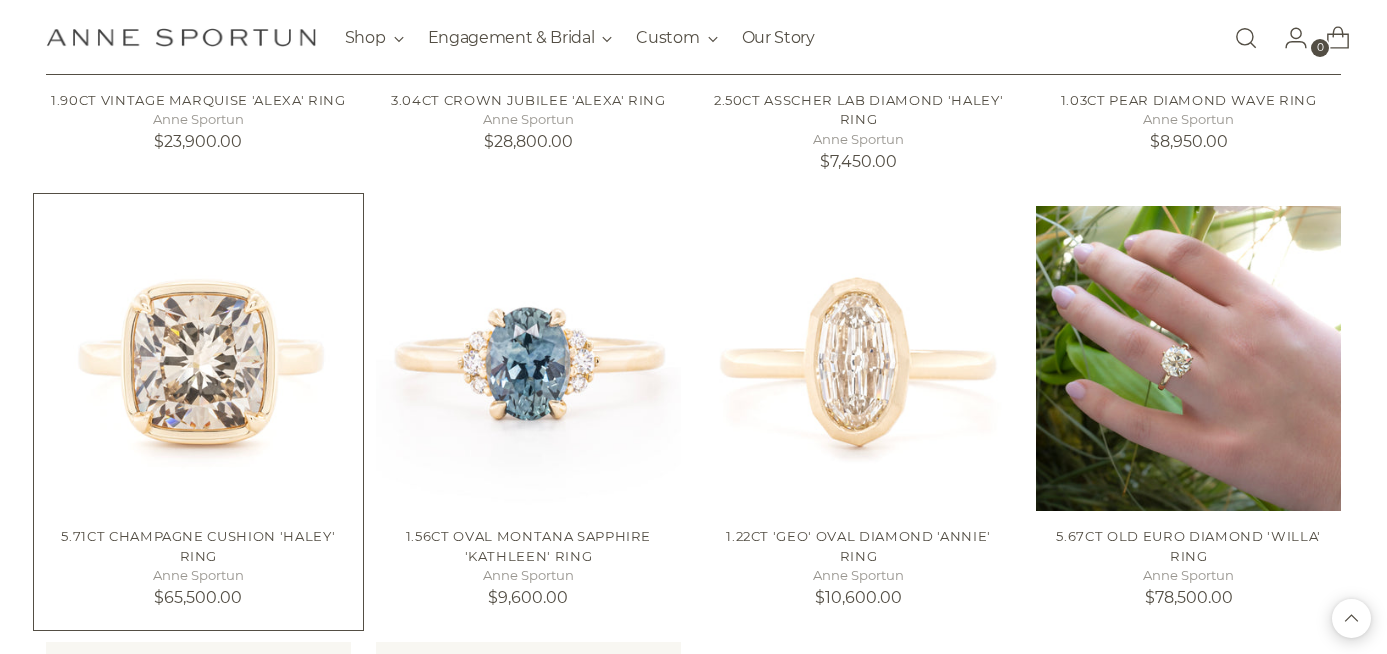 scroll, scrollTop: 1155, scrollLeft: 0, axis: vertical 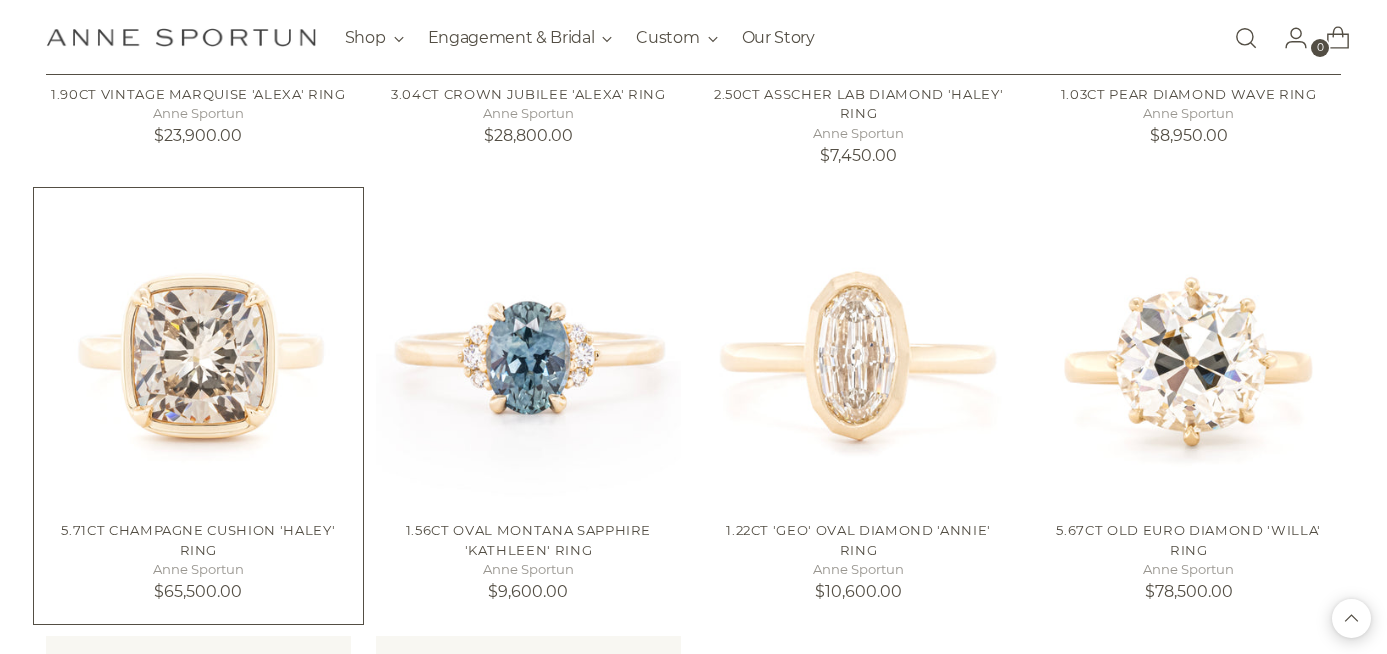 click at bounding box center [0, 0] 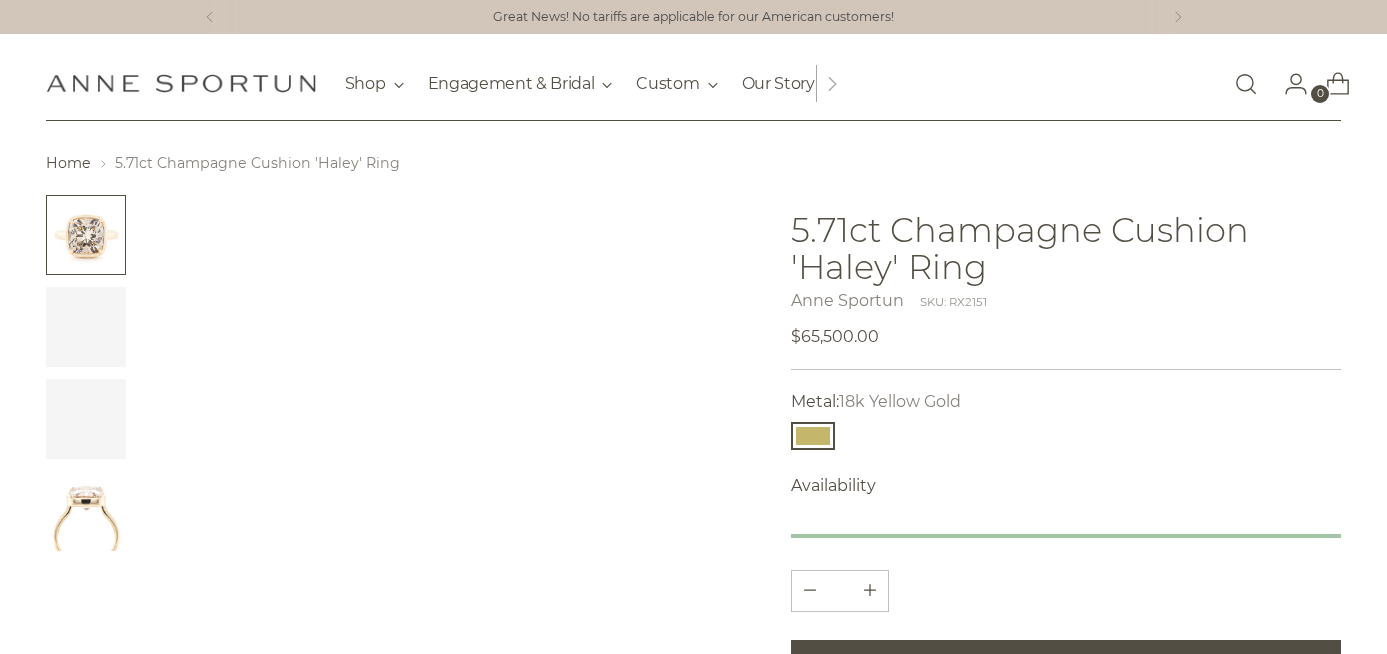 scroll, scrollTop: 0, scrollLeft: 0, axis: both 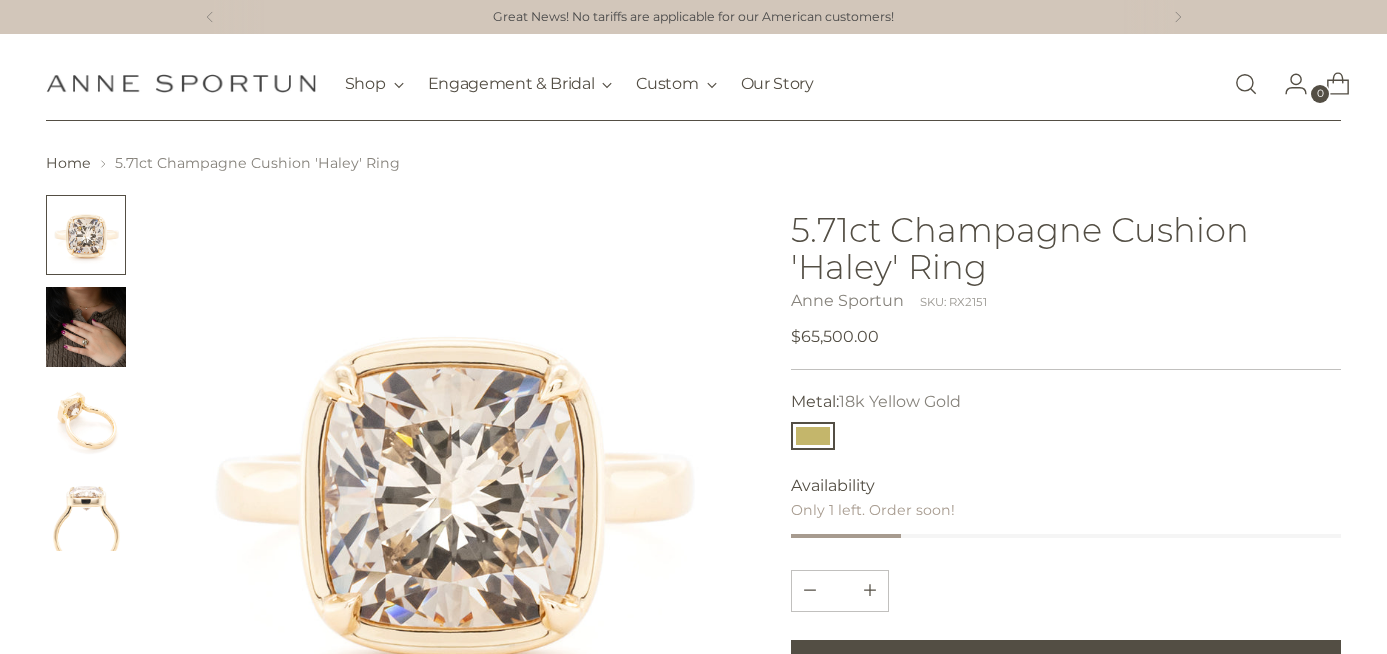click at bounding box center [86, 327] 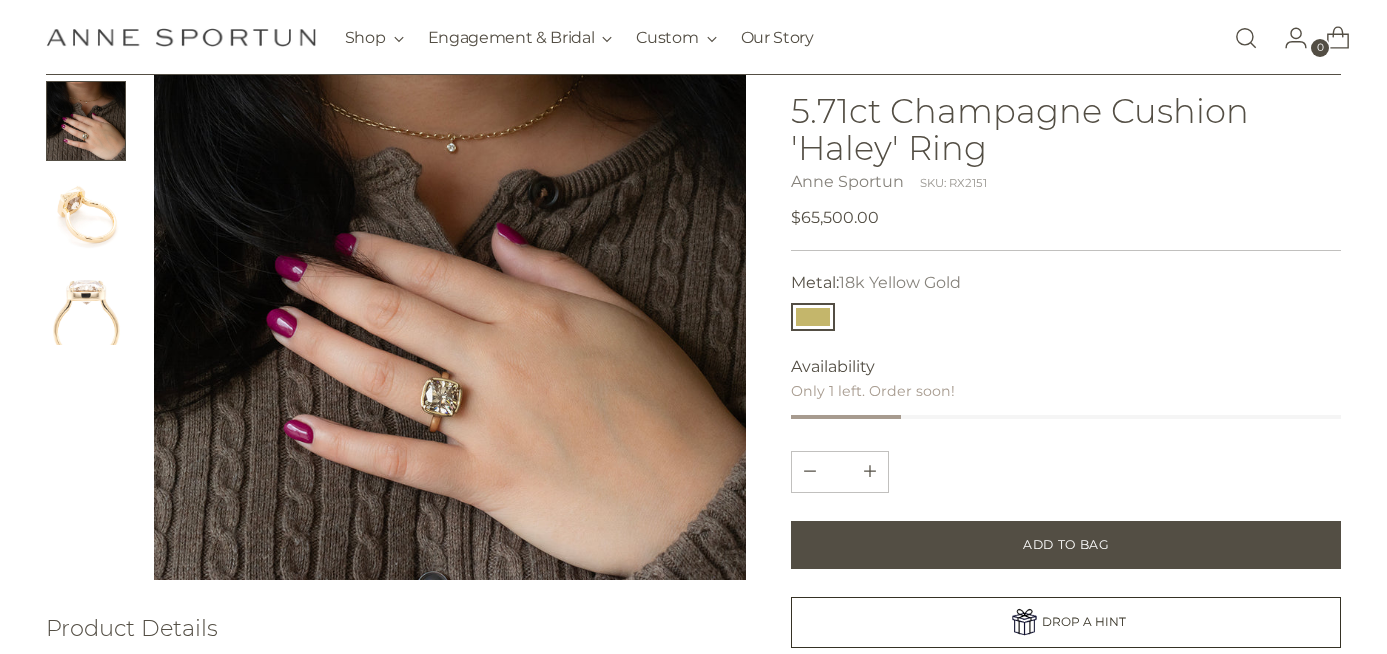 scroll, scrollTop: 204, scrollLeft: 0, axis: vertical 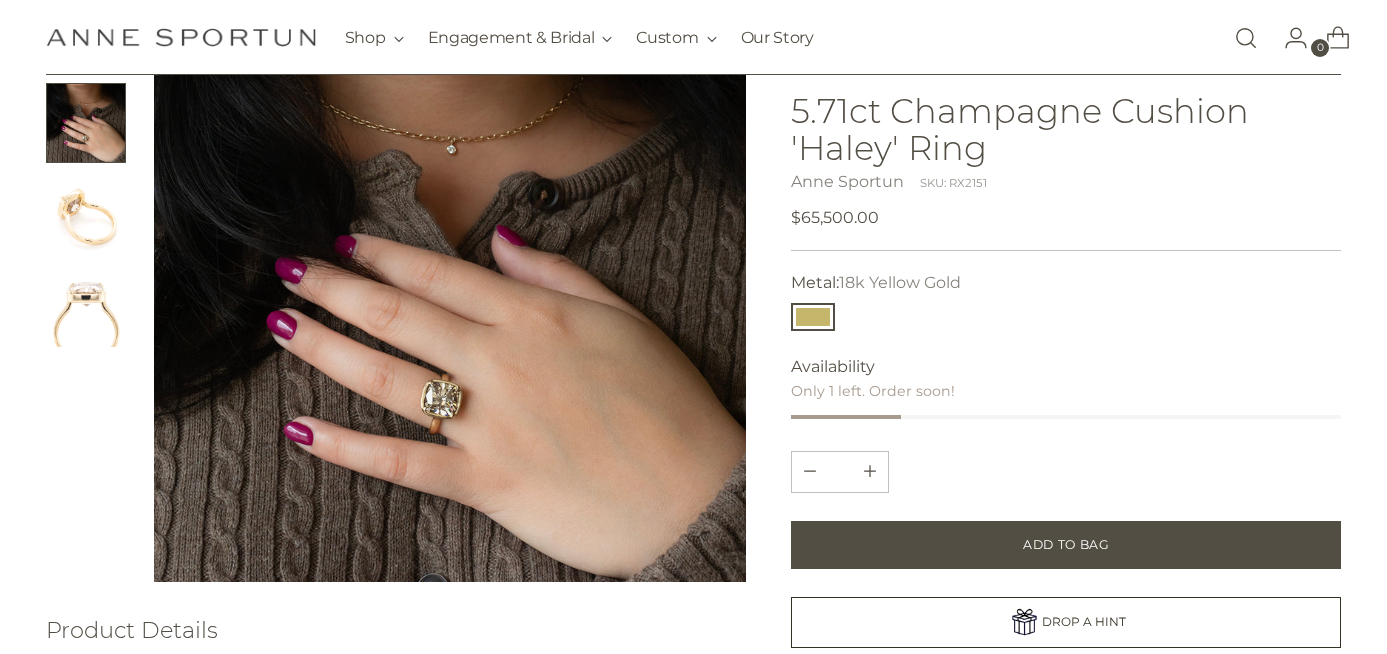 click at bounding box center [86, 307] 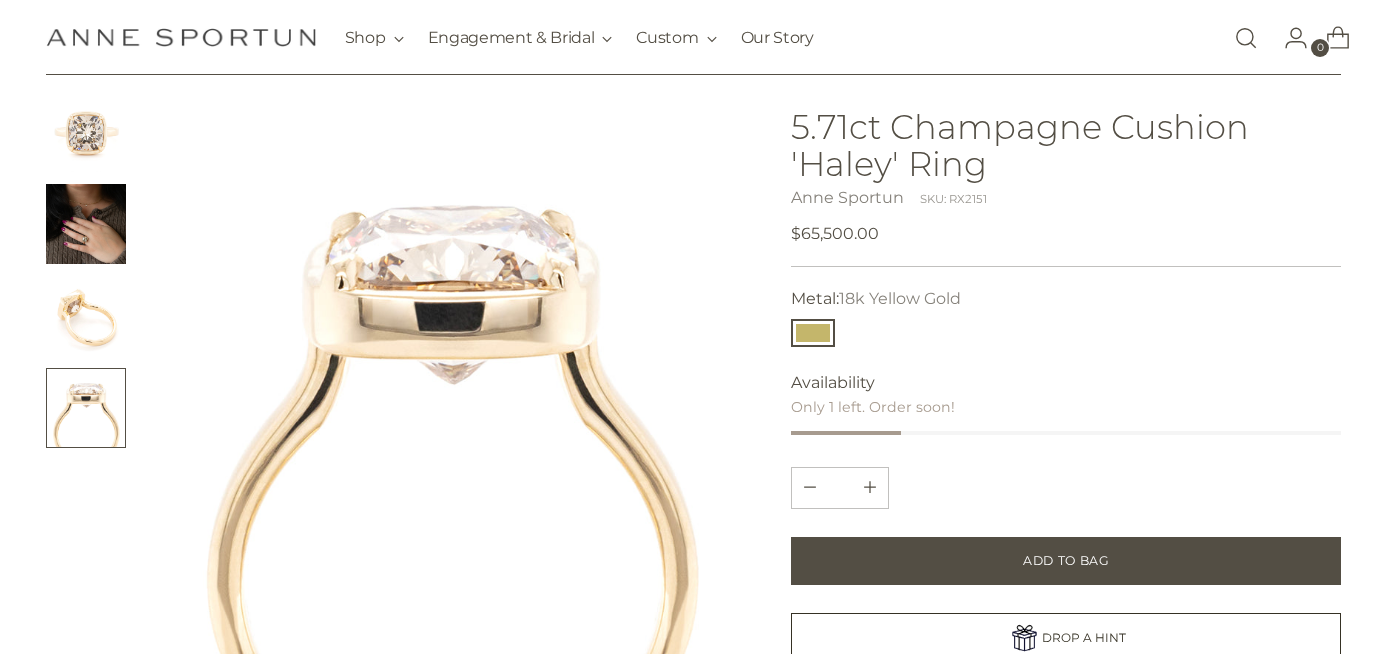 scroll, scrollTop: 102, scrollLeft: 0, axis: vertical 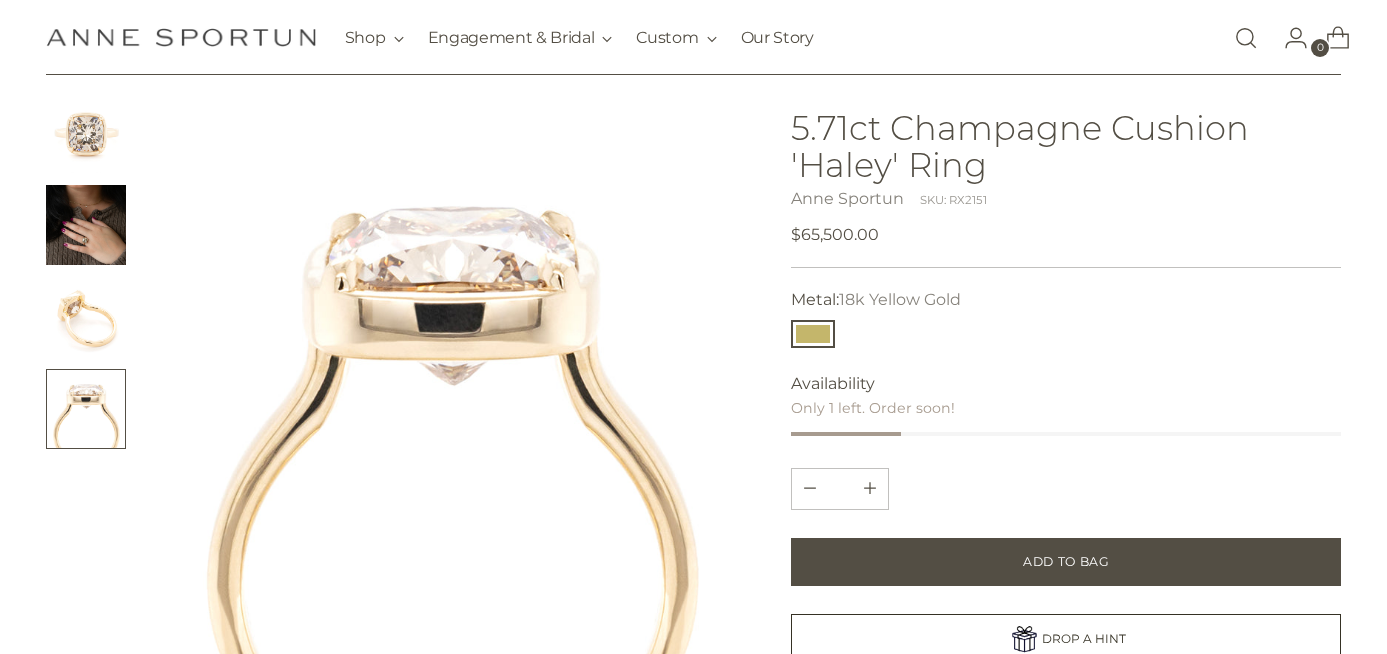 click at bounding box center [86, 225] 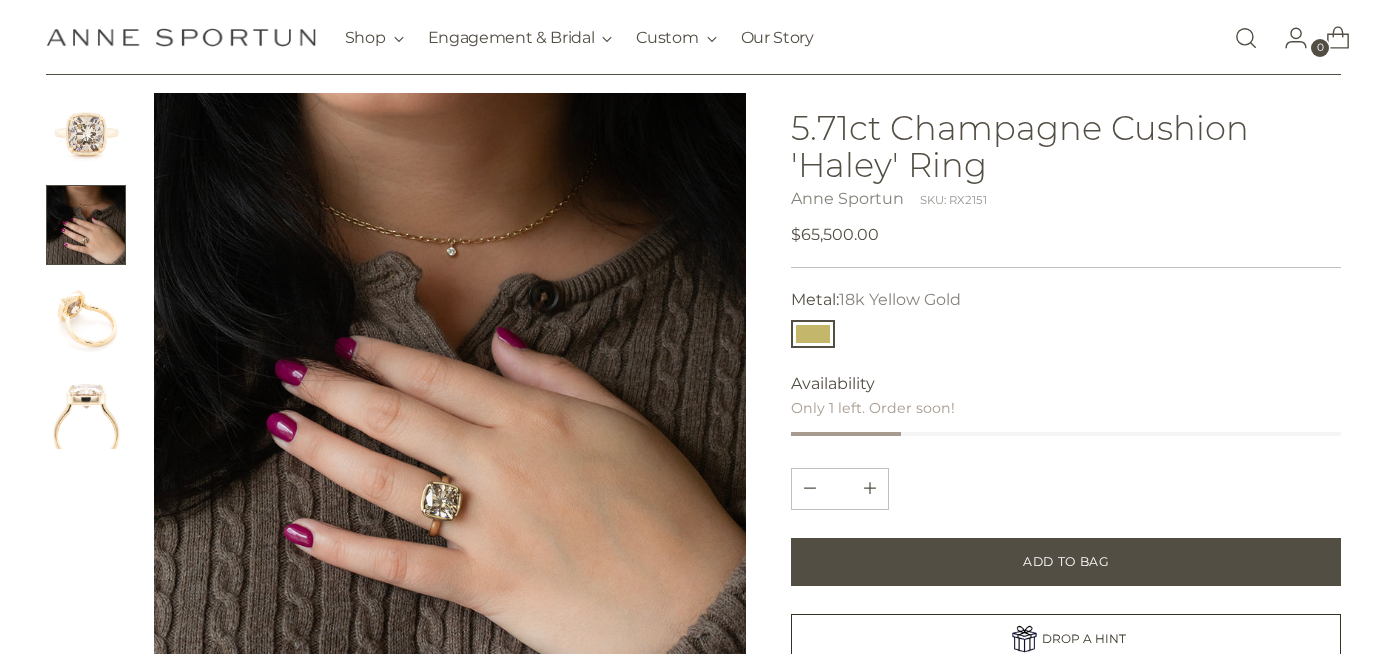click at bounding box center [86, 409] 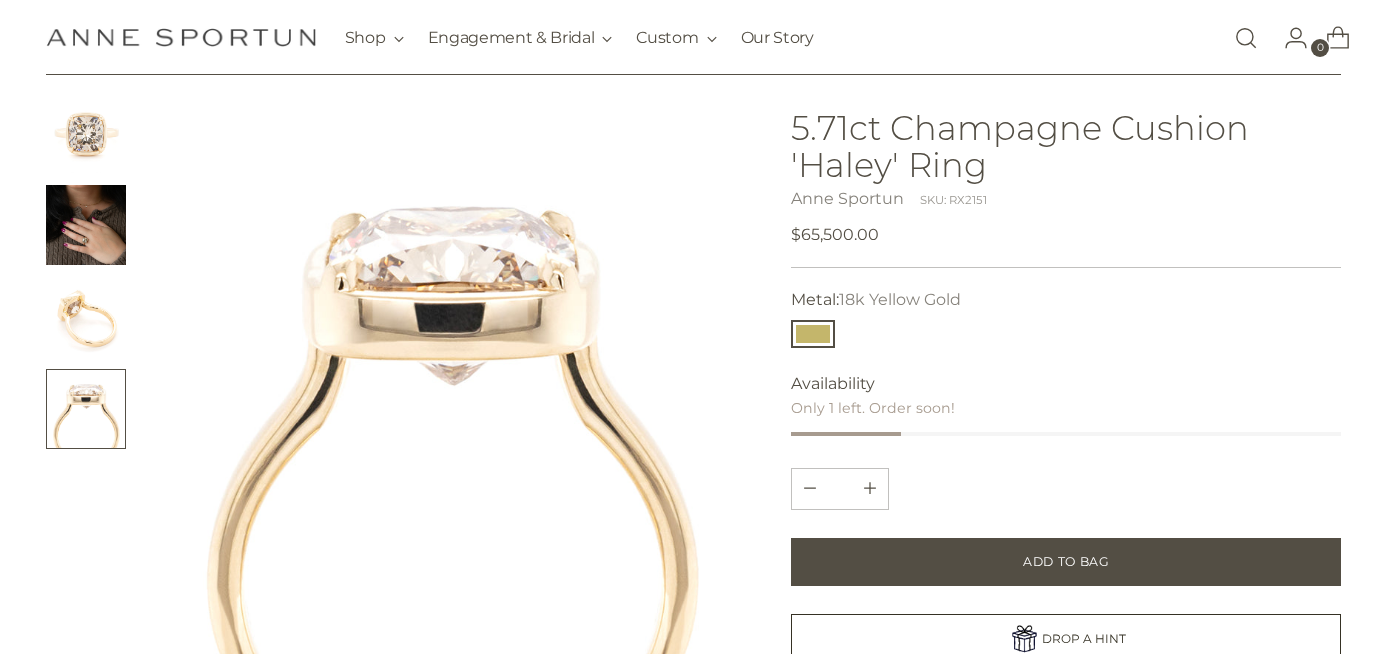 click at bounding box center (86, 133) 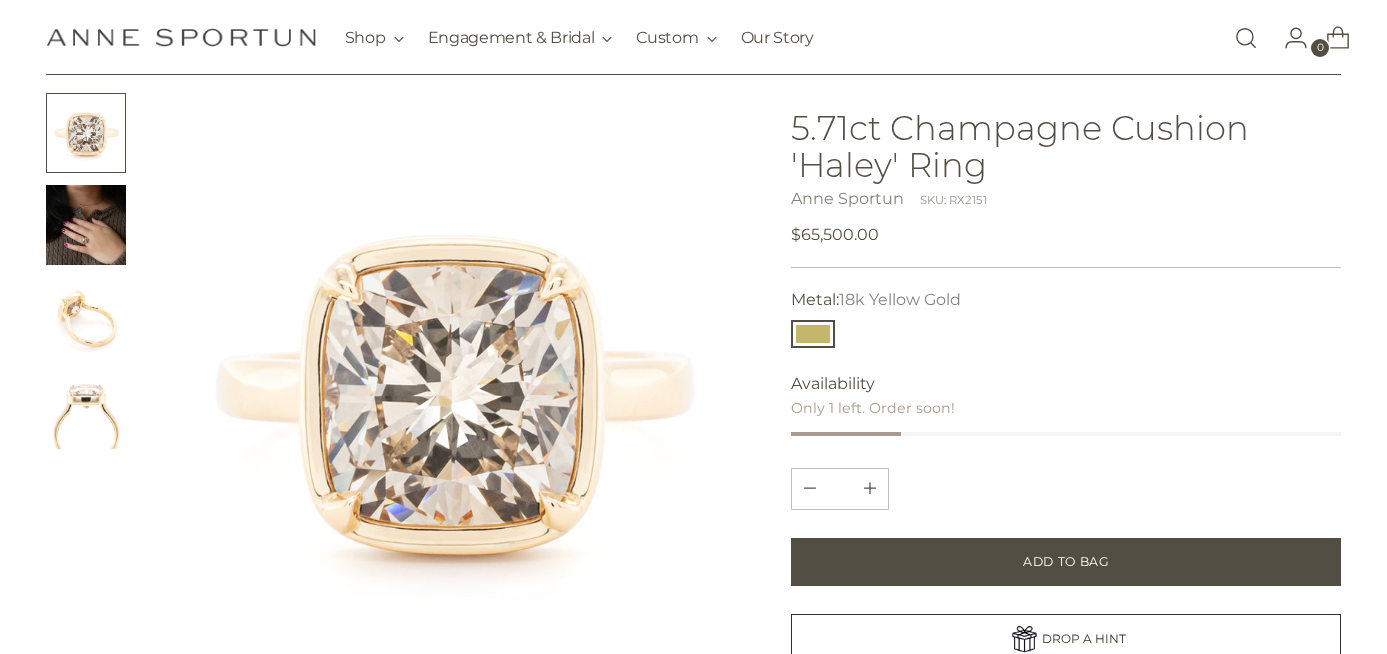 click at bounding box center (86, 133) 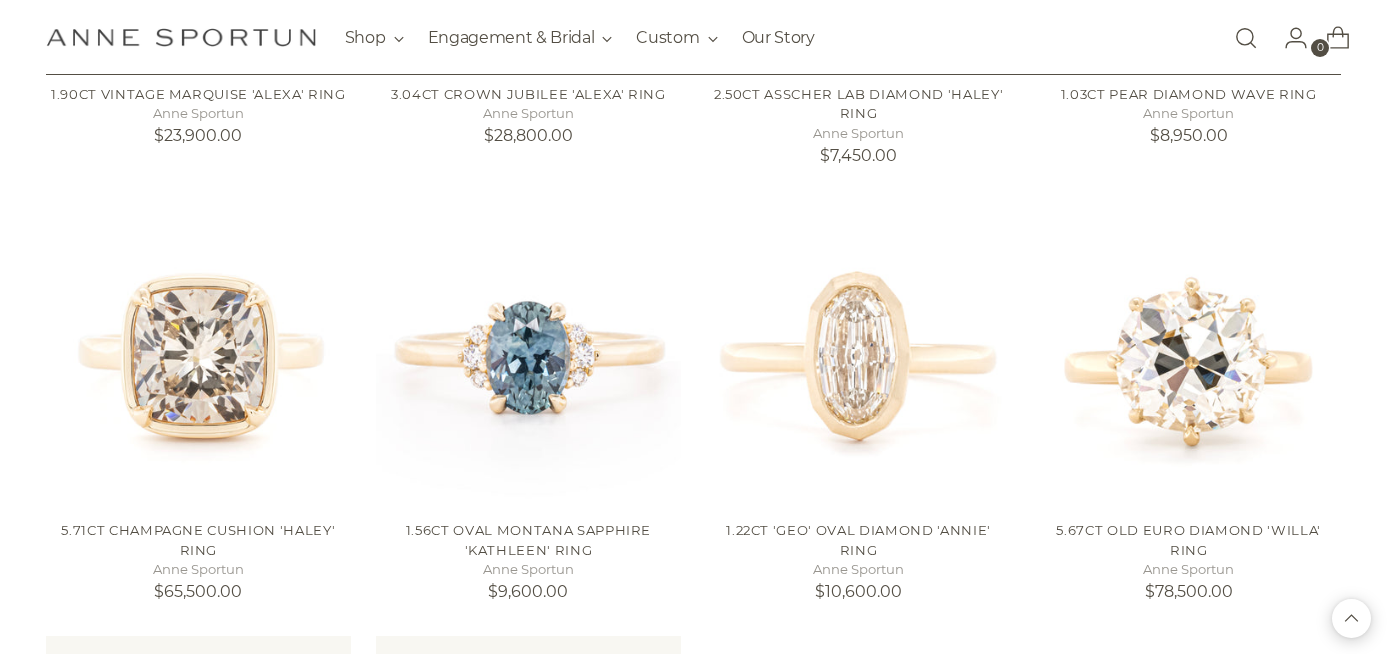 scroll, scrollTop: 1162, scrollLeft: 0, axis: vertical 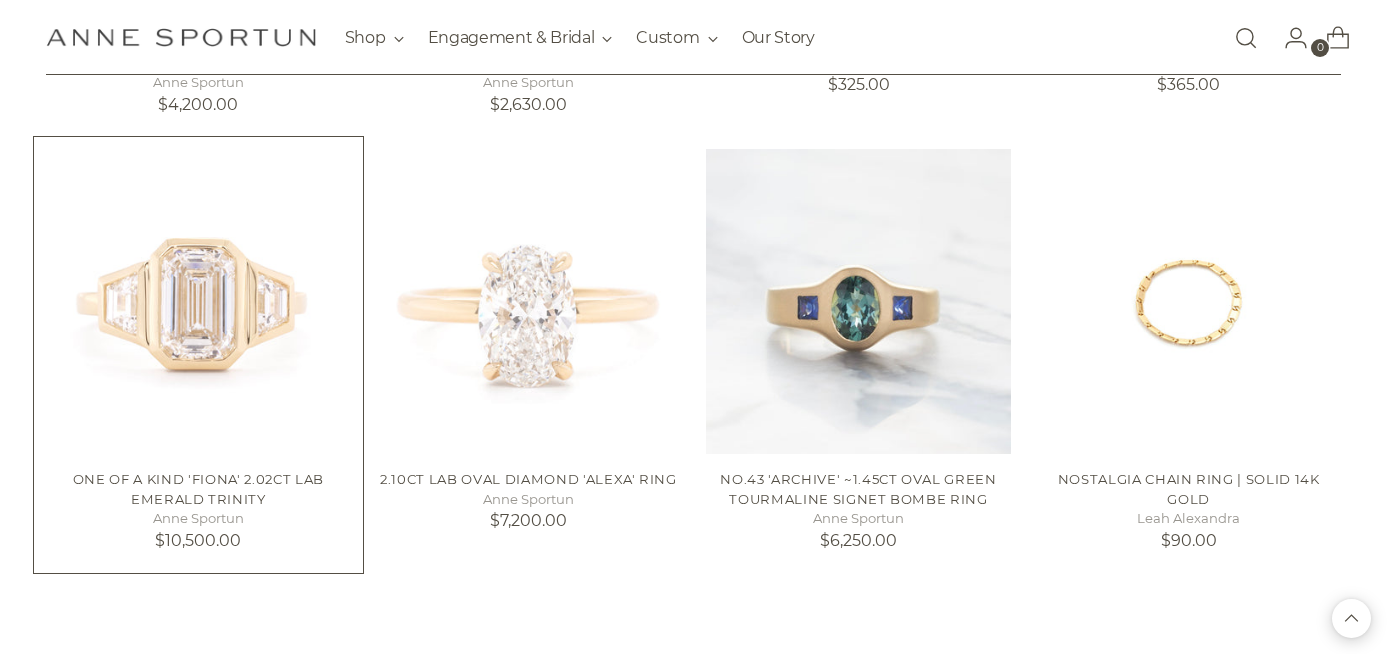 click at bounding box center (0, 0) 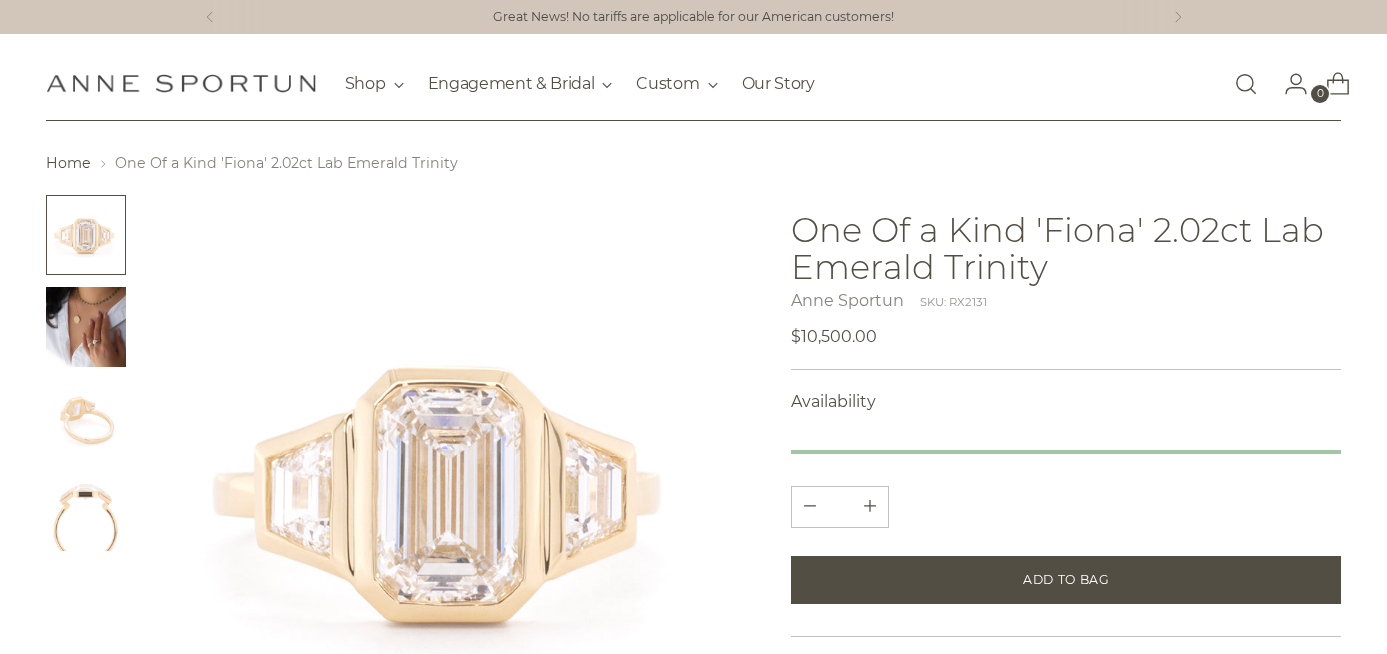 scroll, scrollTop: 0, scrollLeft: 0, axis: both 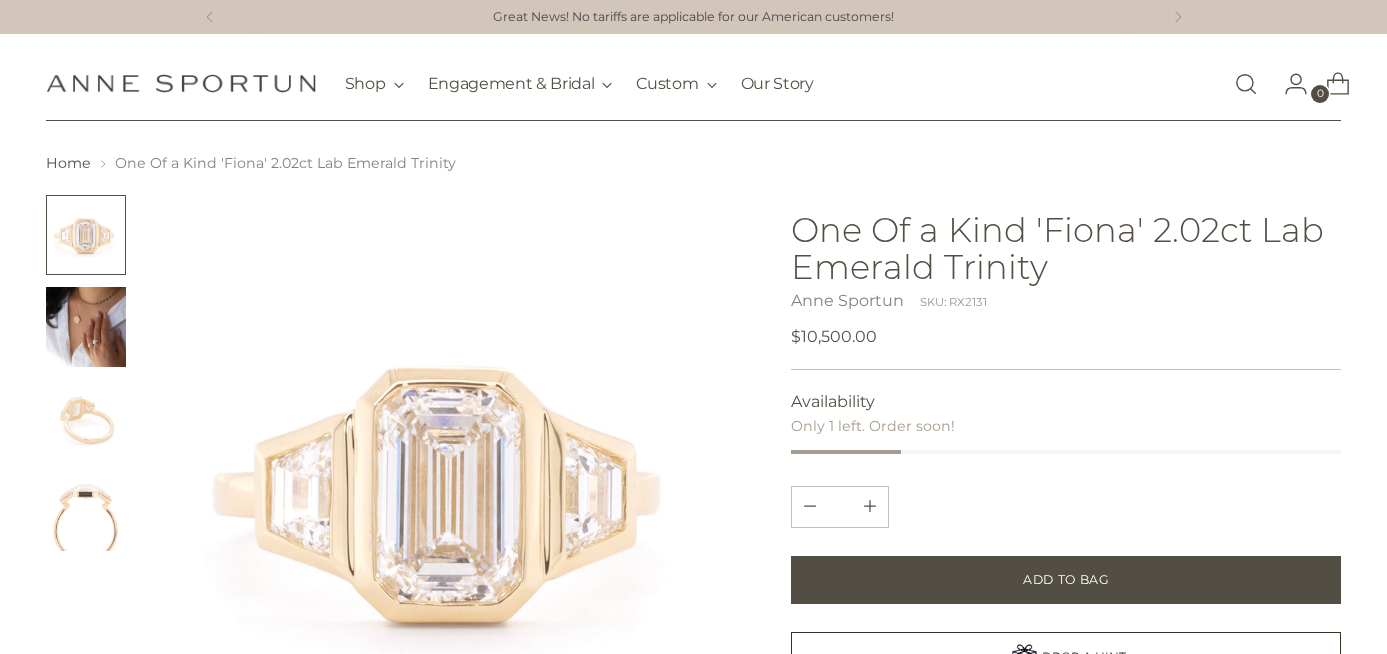 click at bounding box center (86, 327) 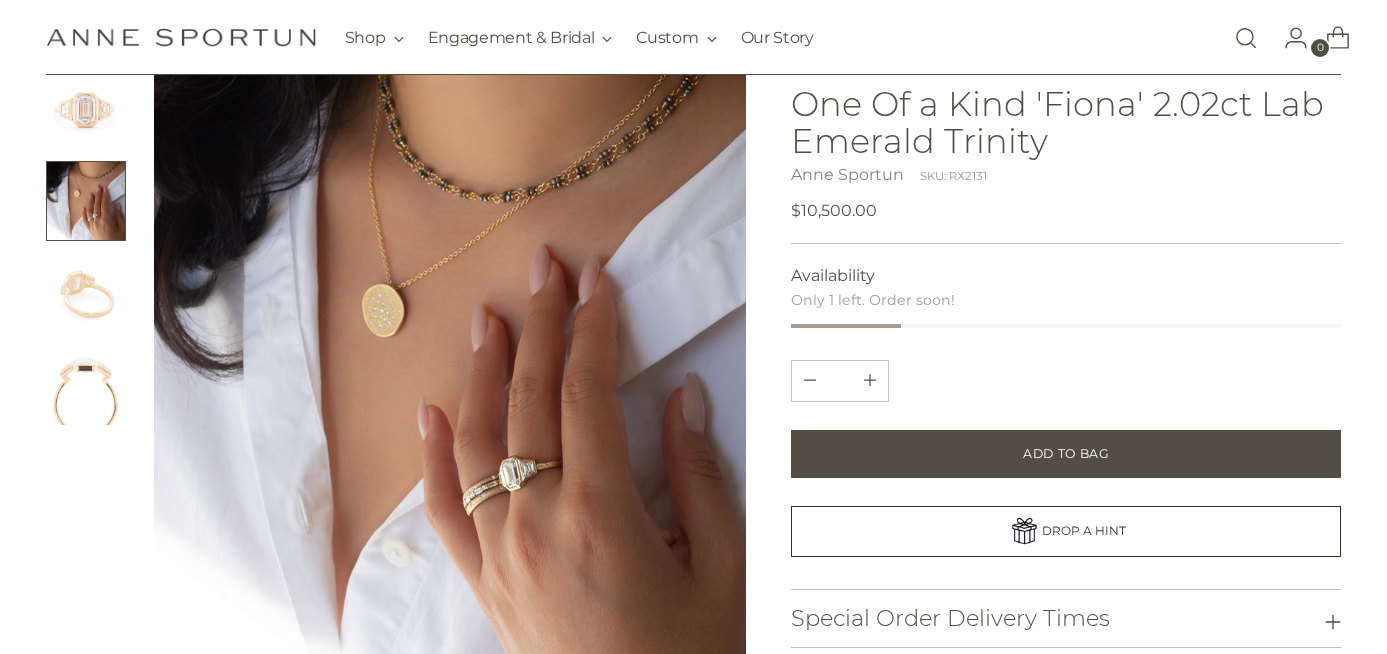 scroll, scrollTop: 134, scrollLeft: 0, axis: vertical 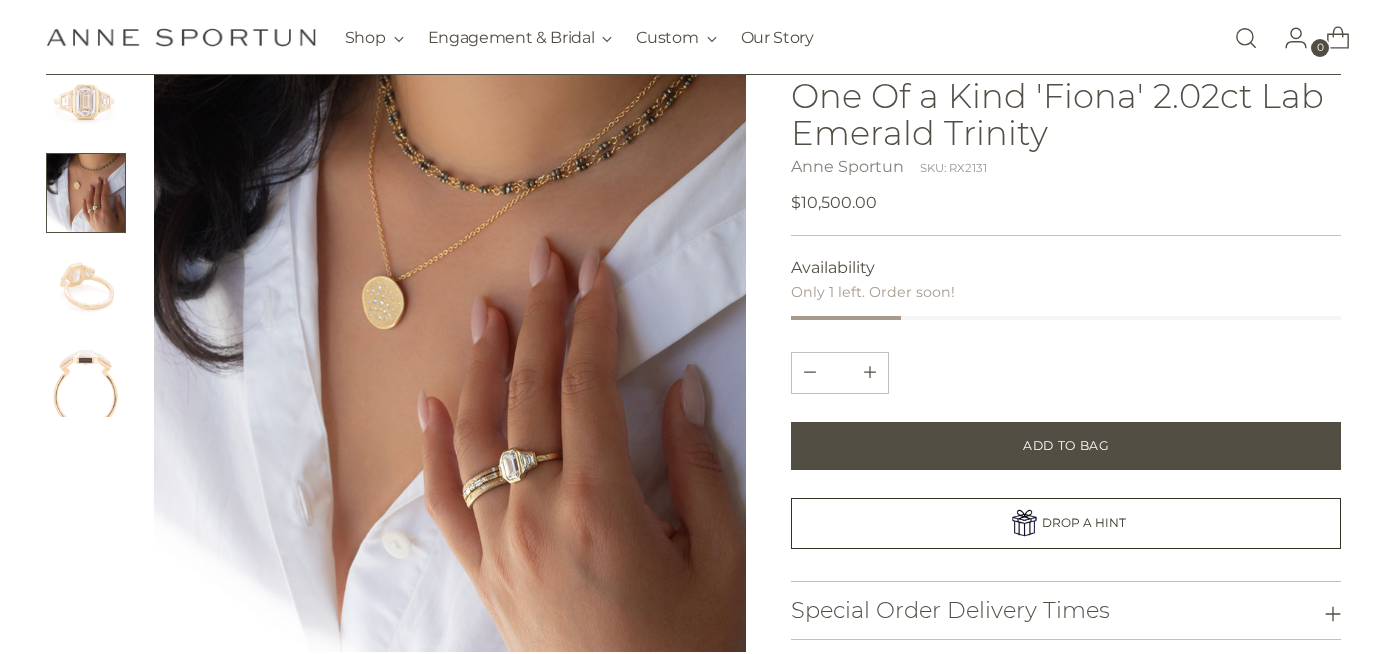 click at bounding box center (86, 285) 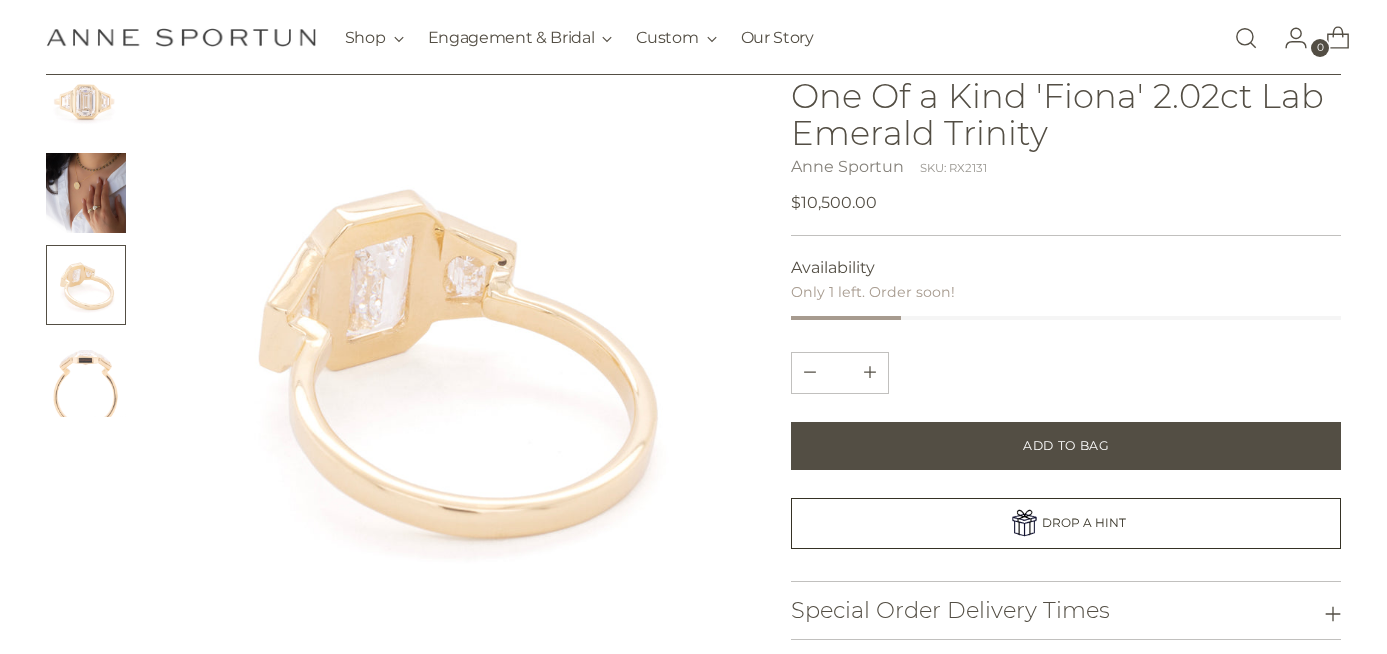 click at bounding box center (86, 377) 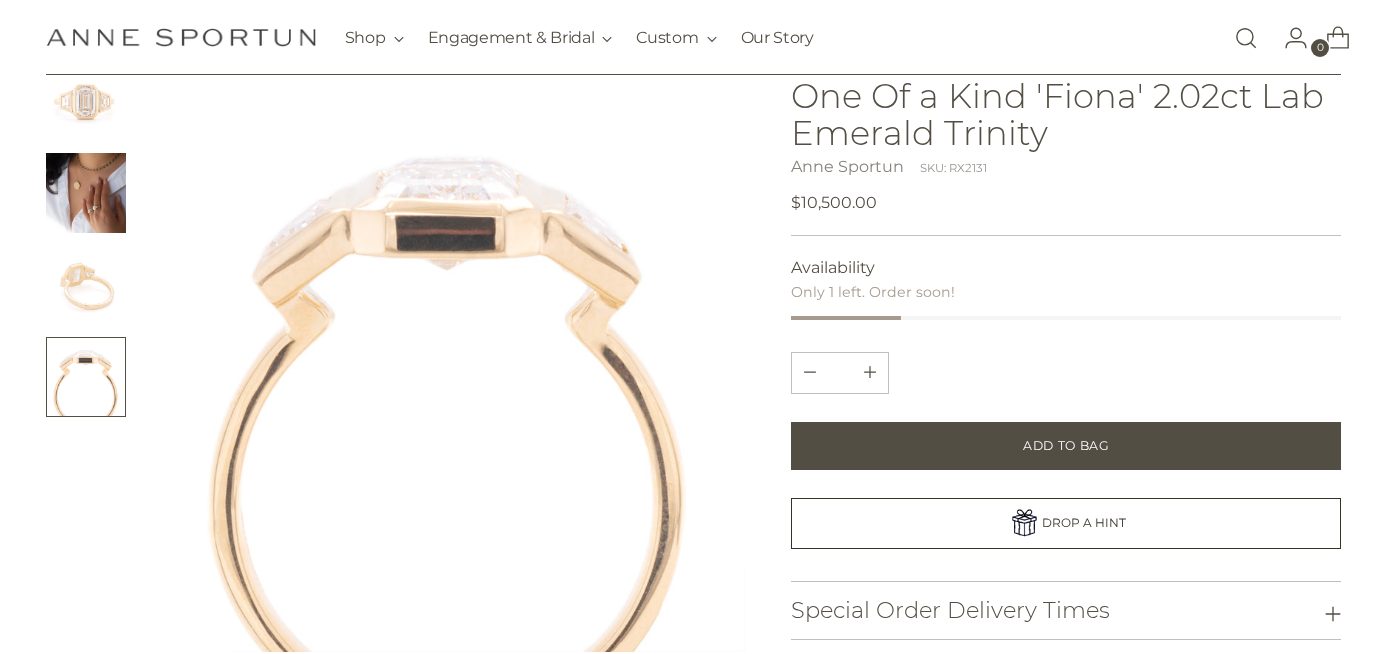 click at bounding box center [86, 285] 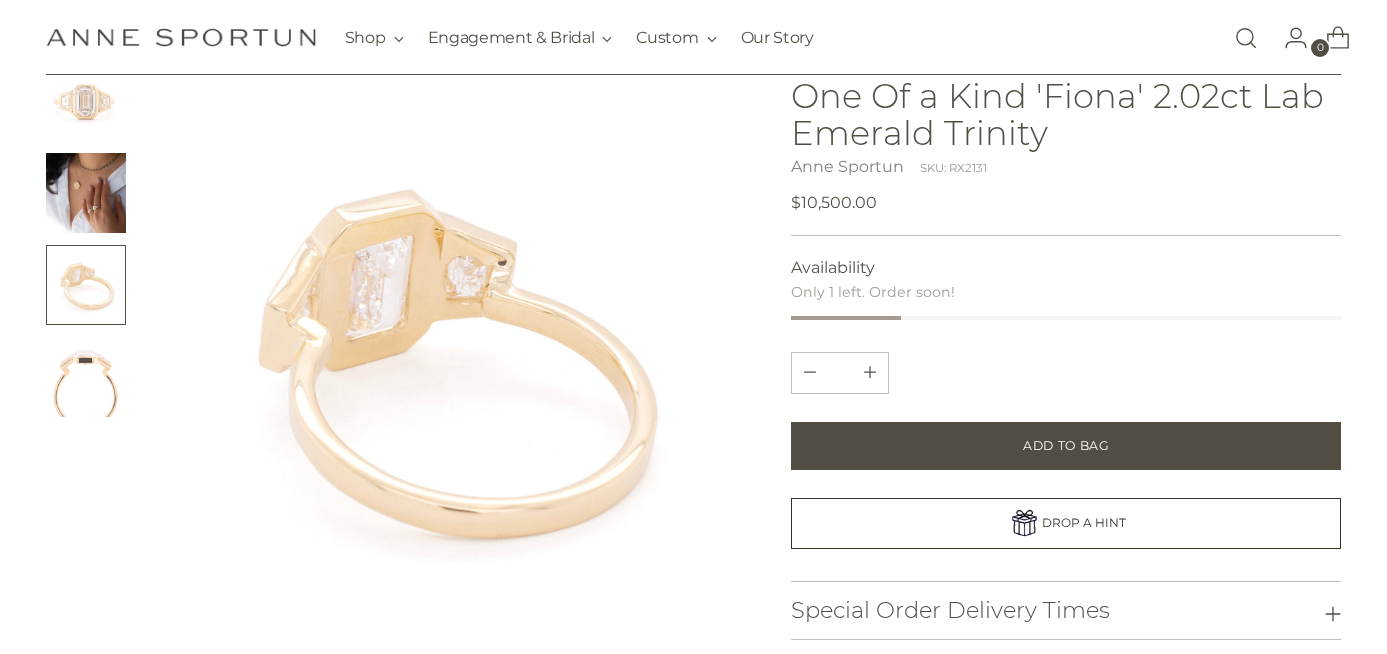 click at bounding box center [86, 377] 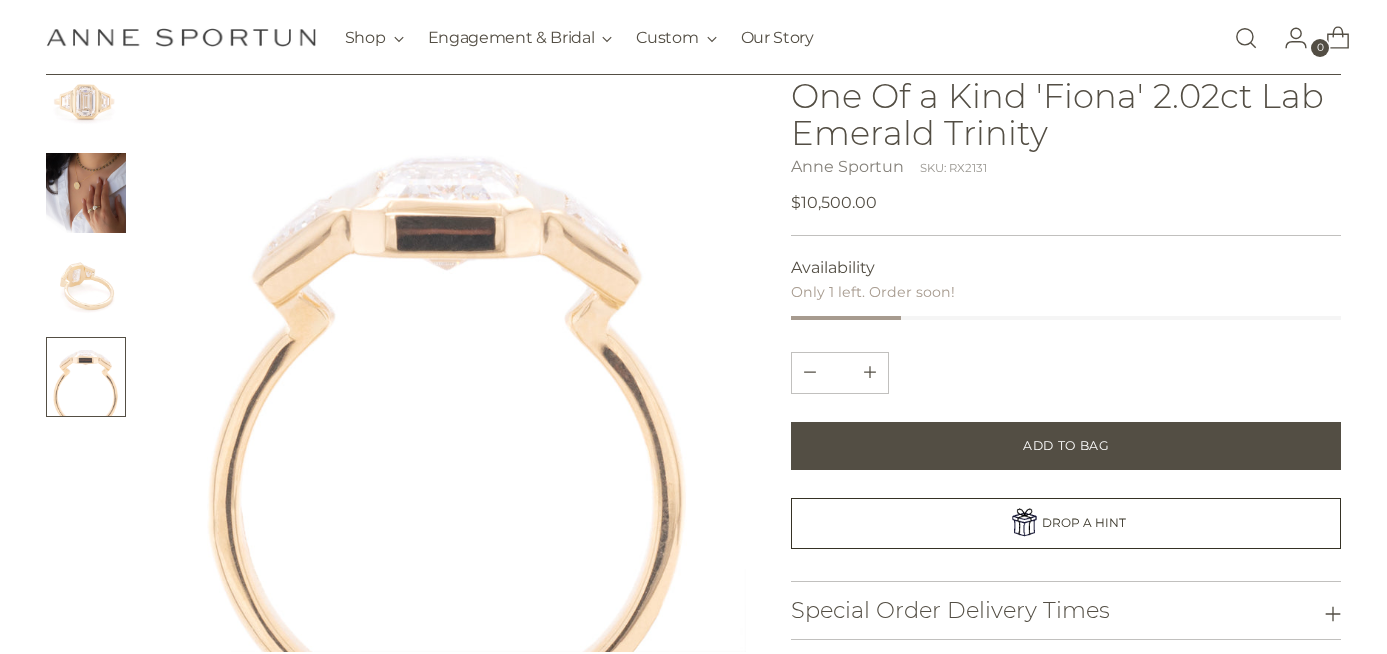 click at bounding box center [86, 193] 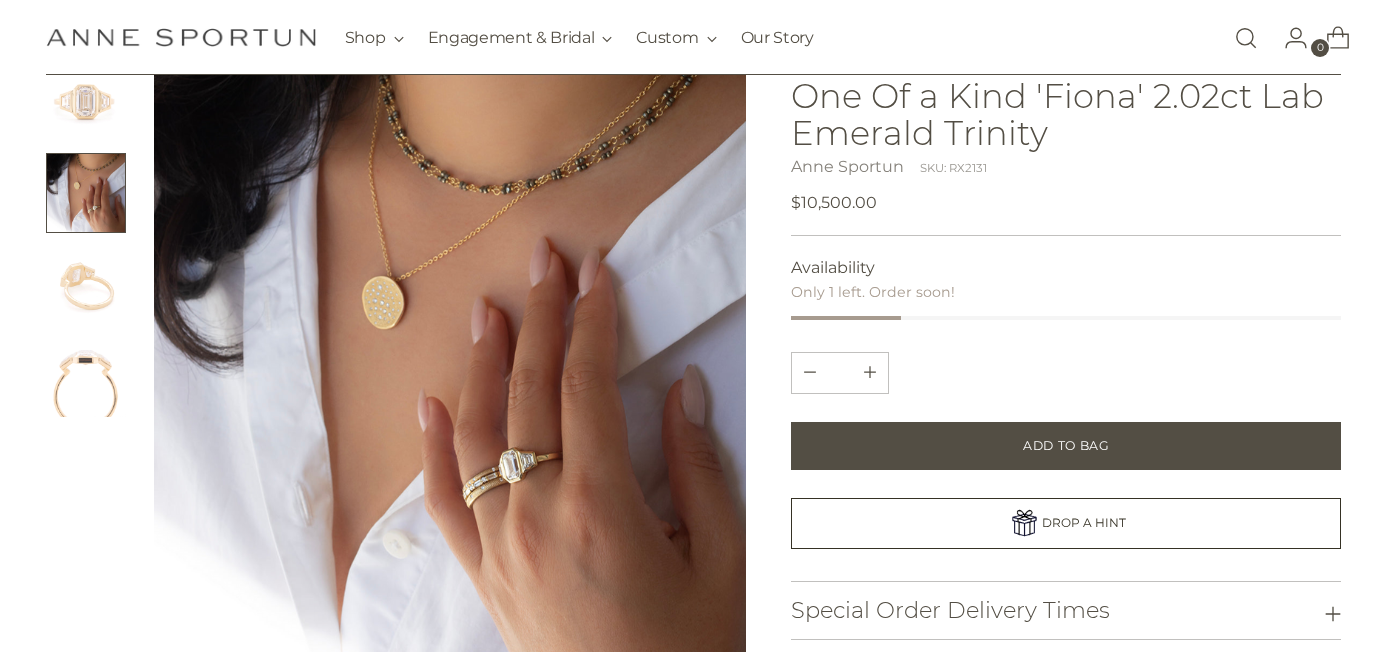 click at bounding box center (0, 0) 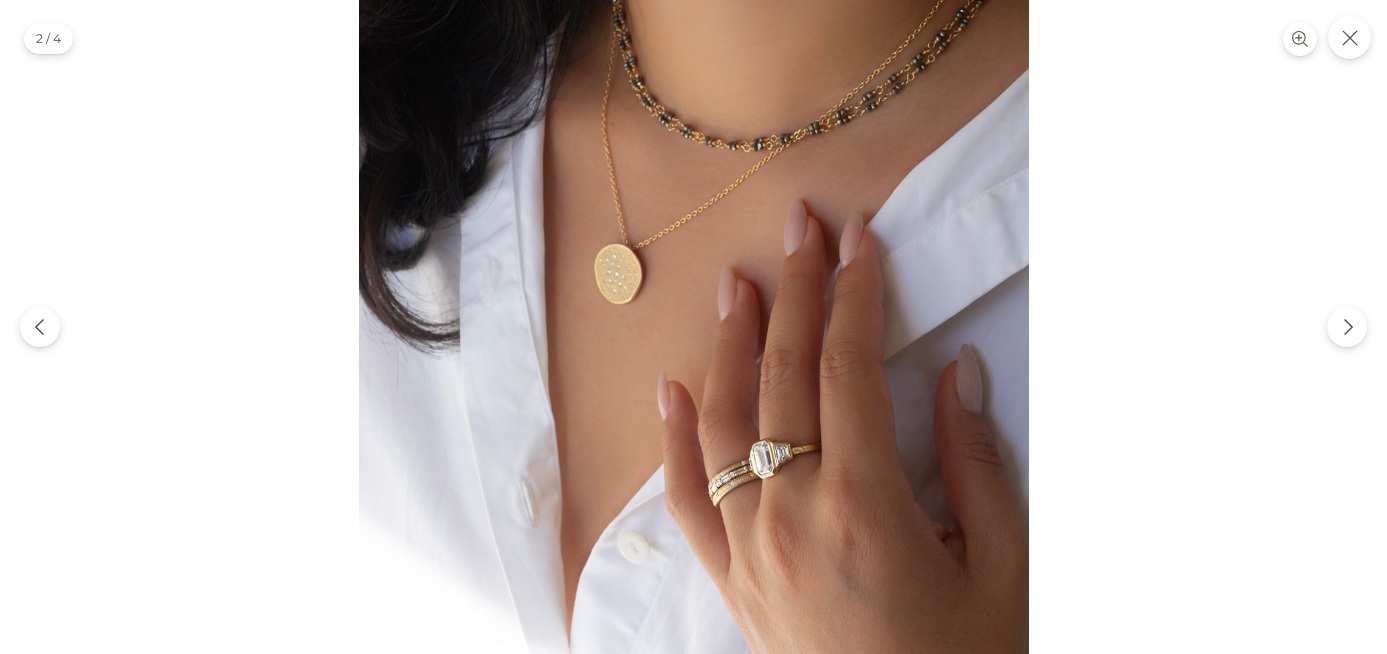 click at bounding box center (694, 334) 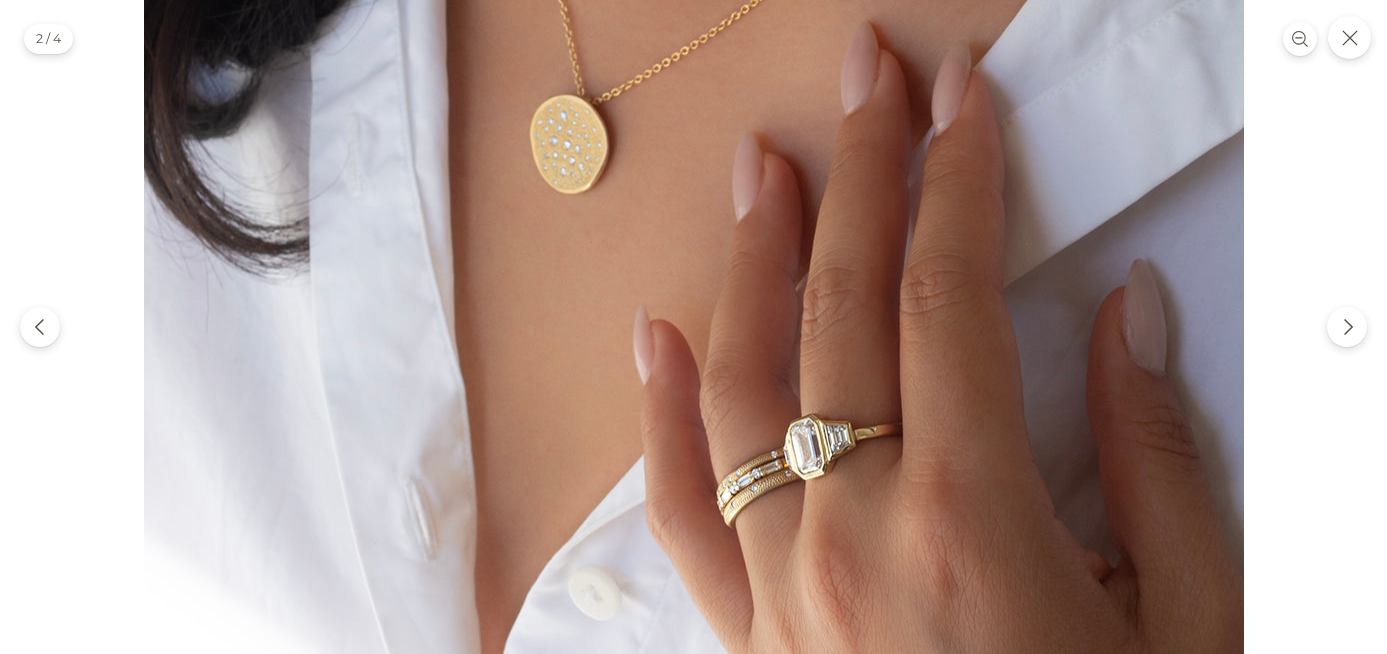 click at bounding box center [694, 244] 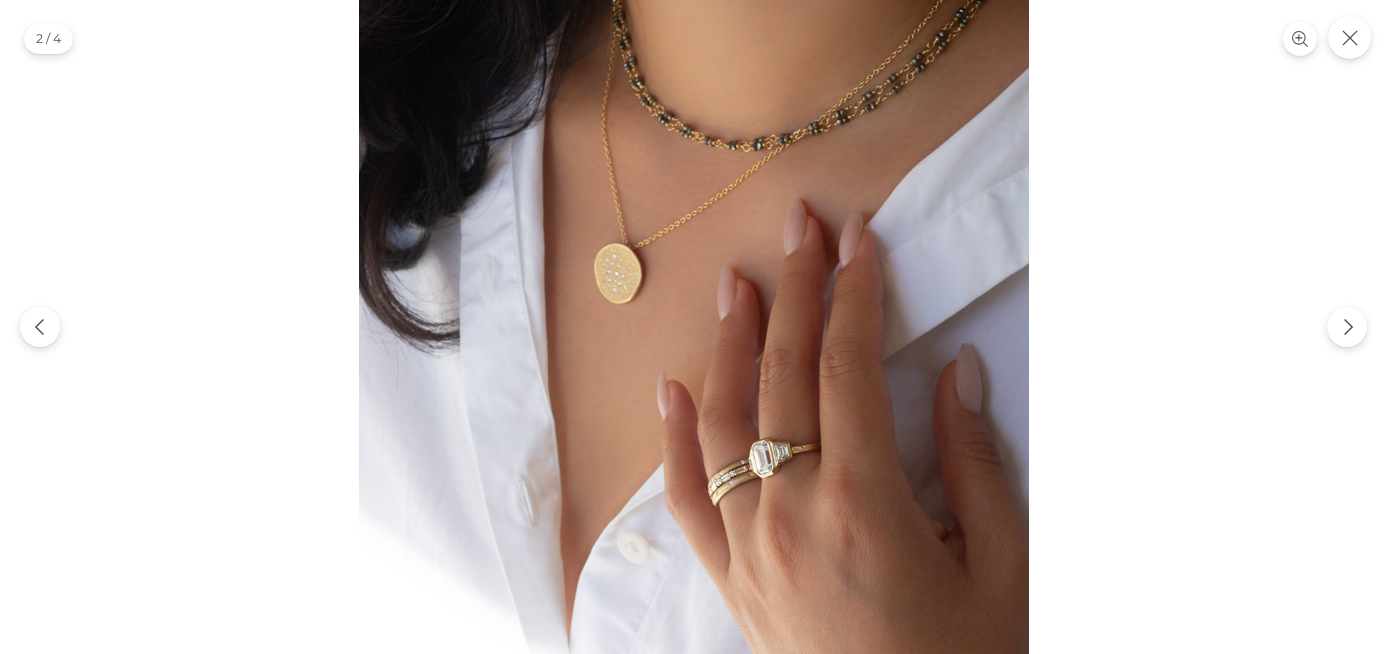 click at bounding box center [694, 334] 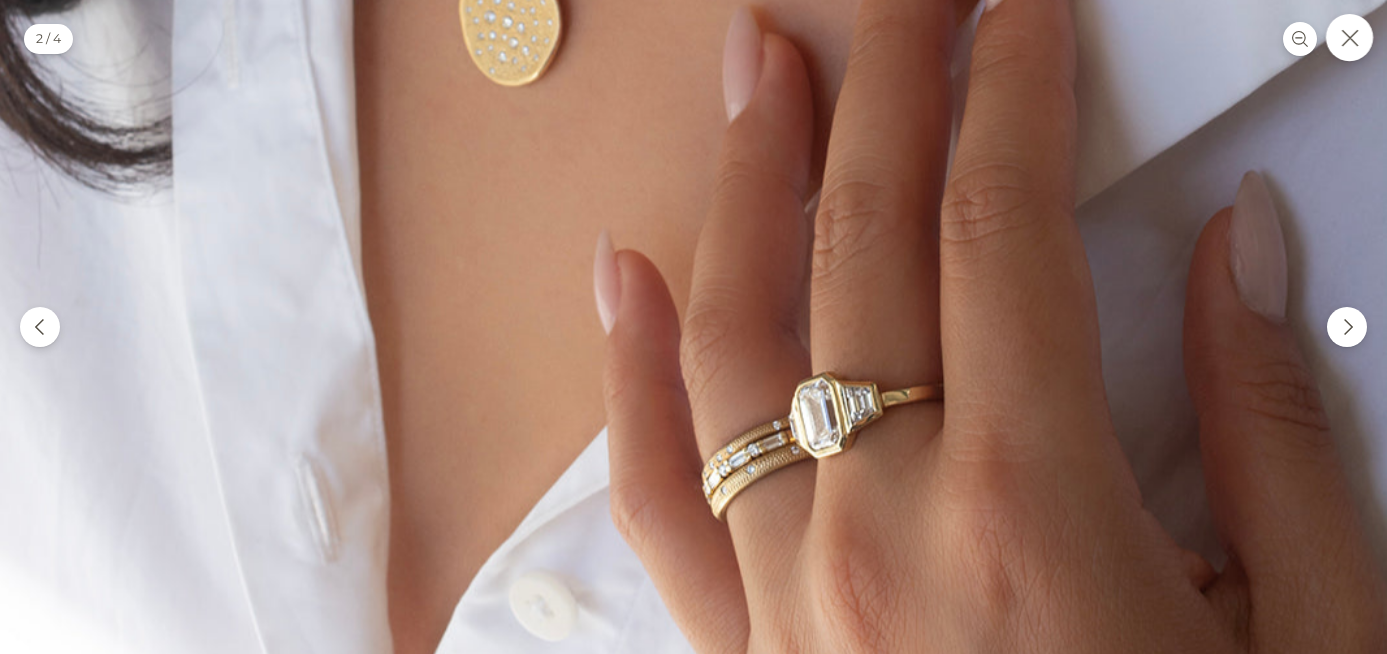 click at bounding box center (1349, 37) 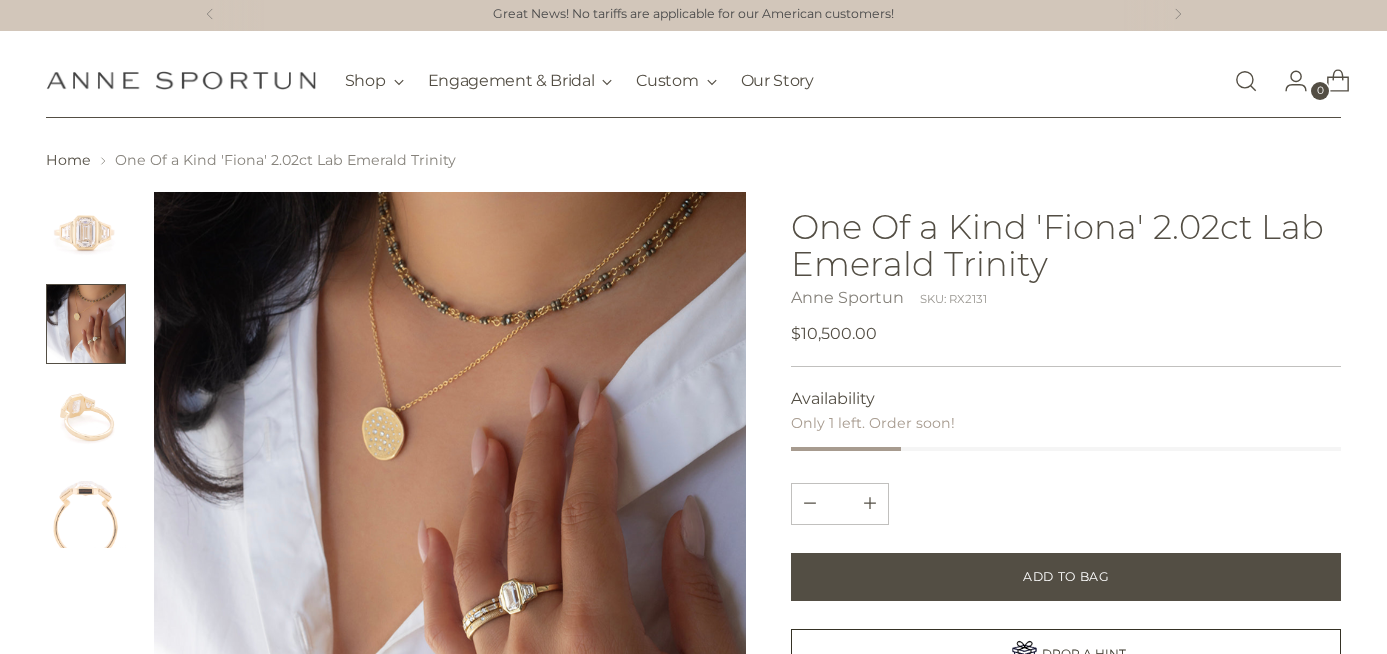 scroll, scrollTop: 8, scrollLeft: 0, axis: vertical 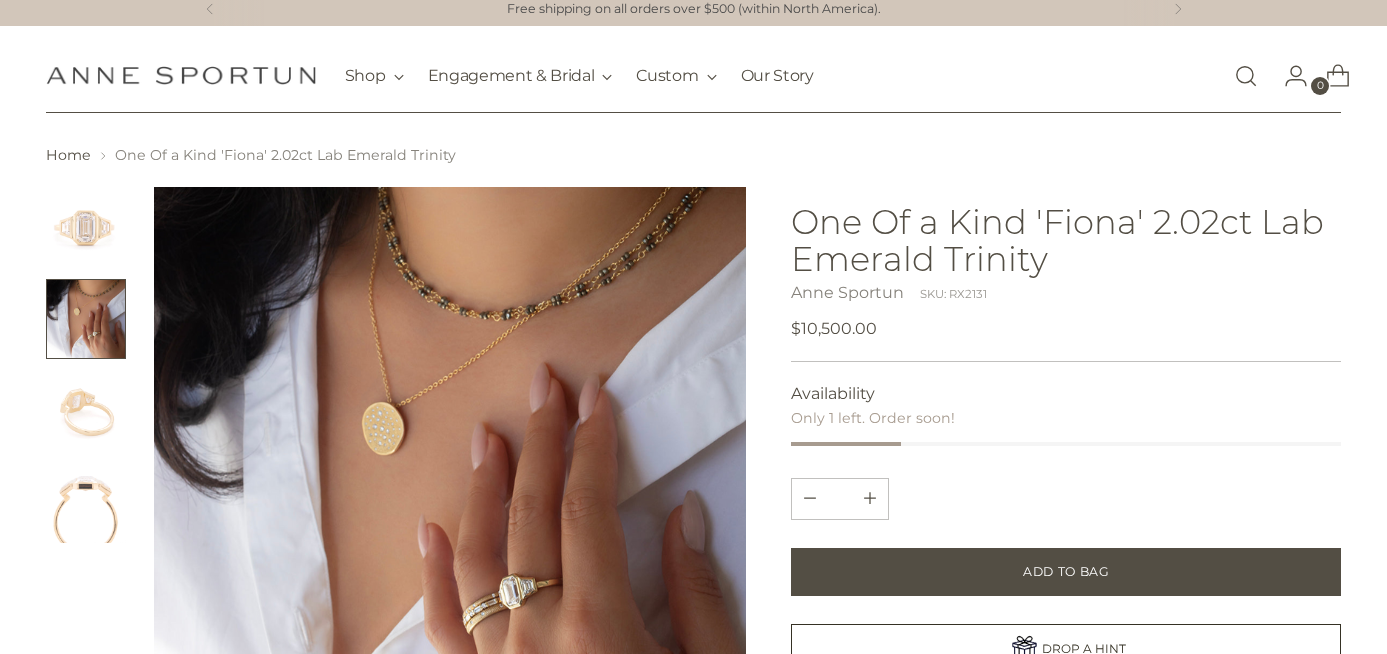 click at bounding box center [86, 227] 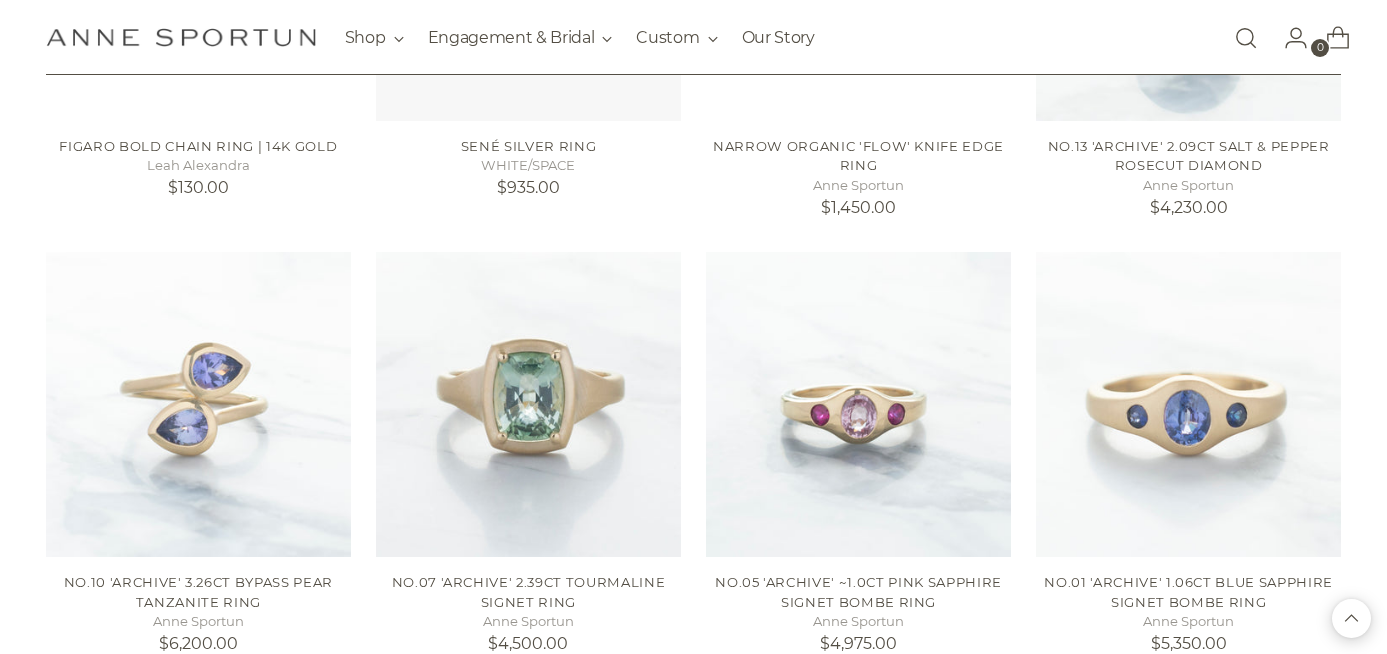 scroll, scrollTop: 8523, scrollLeft: 0, axis: vertical 